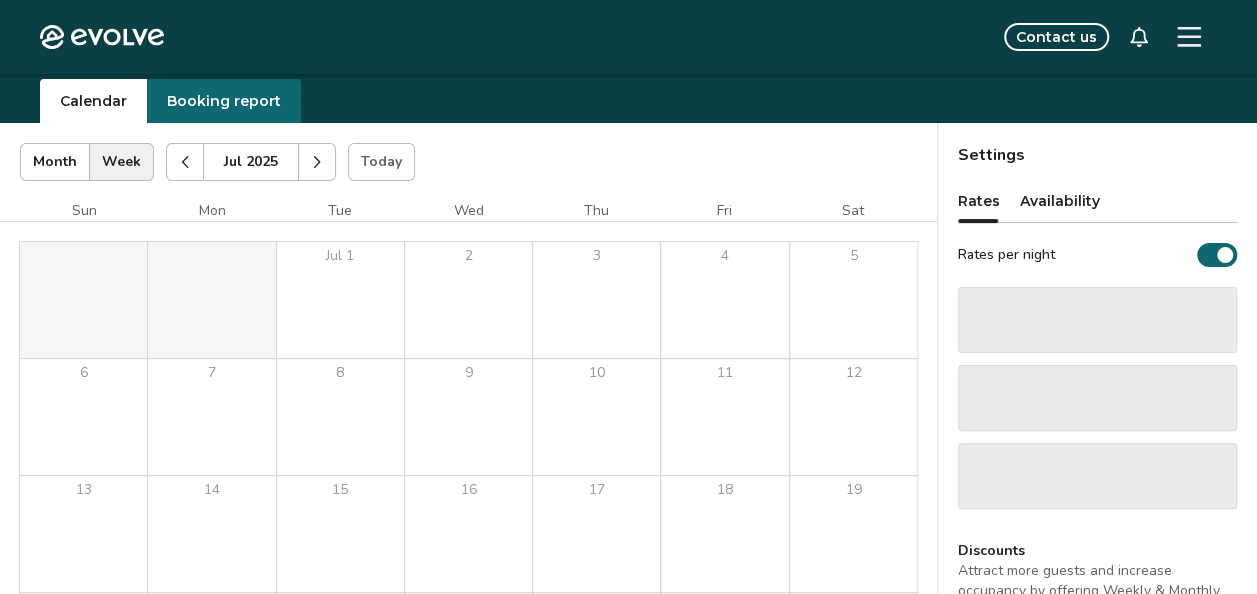 scroll, scrollTop: 56, scrollLeft: 0, axis: vertical 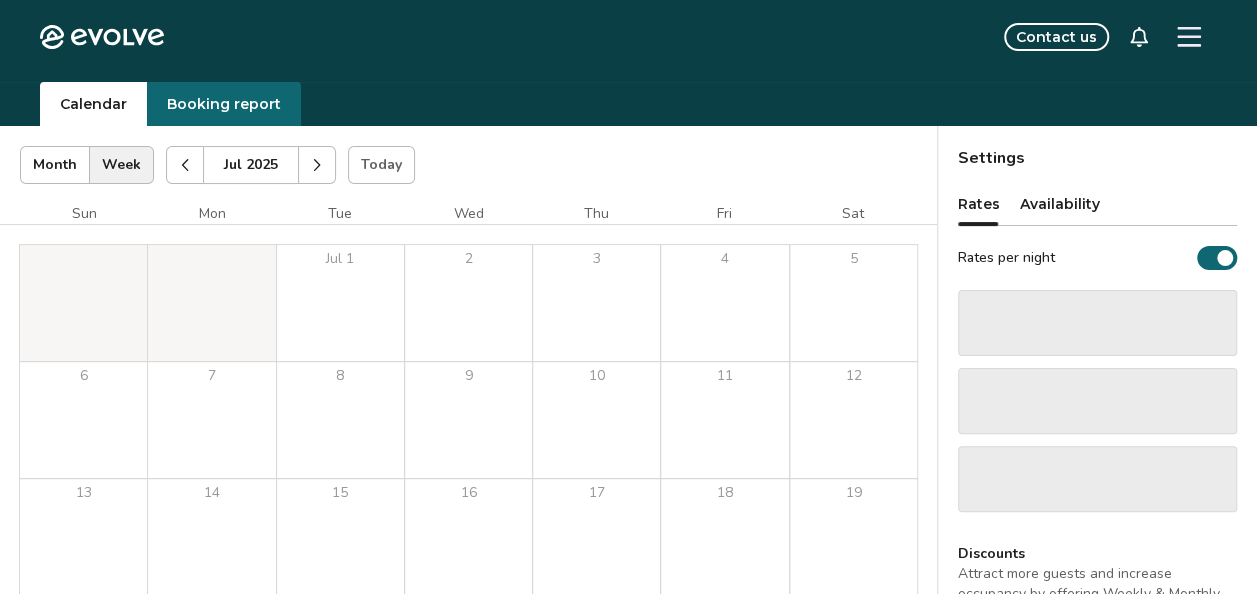 click 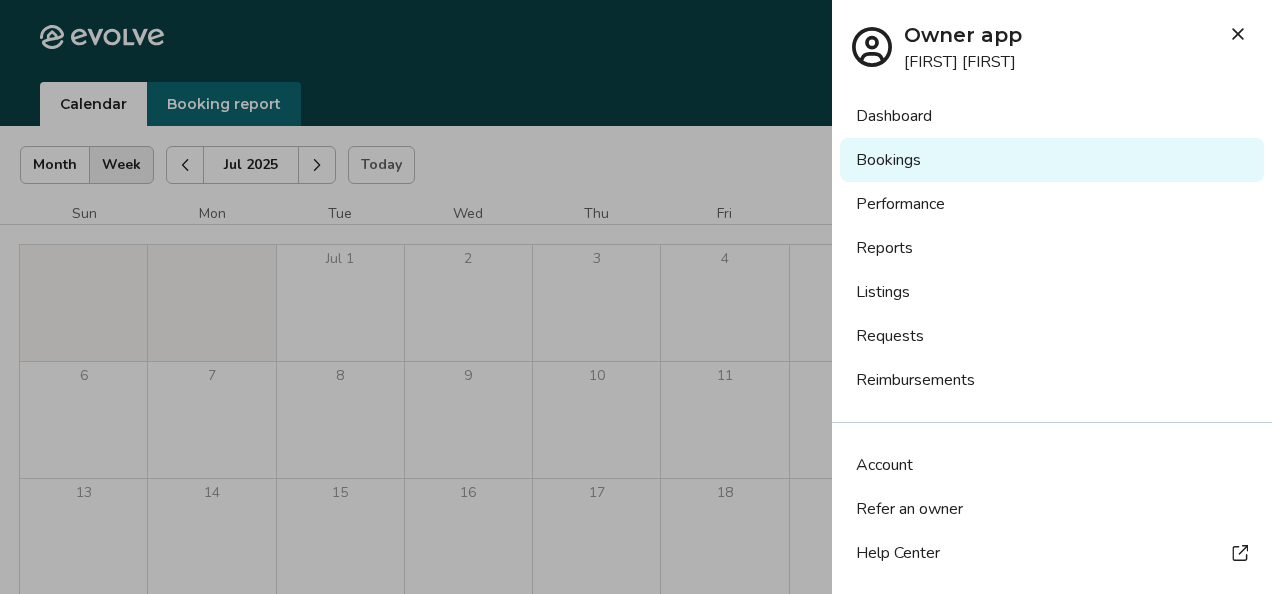 click on "Dashboard" at bounding box center (1052, 116) 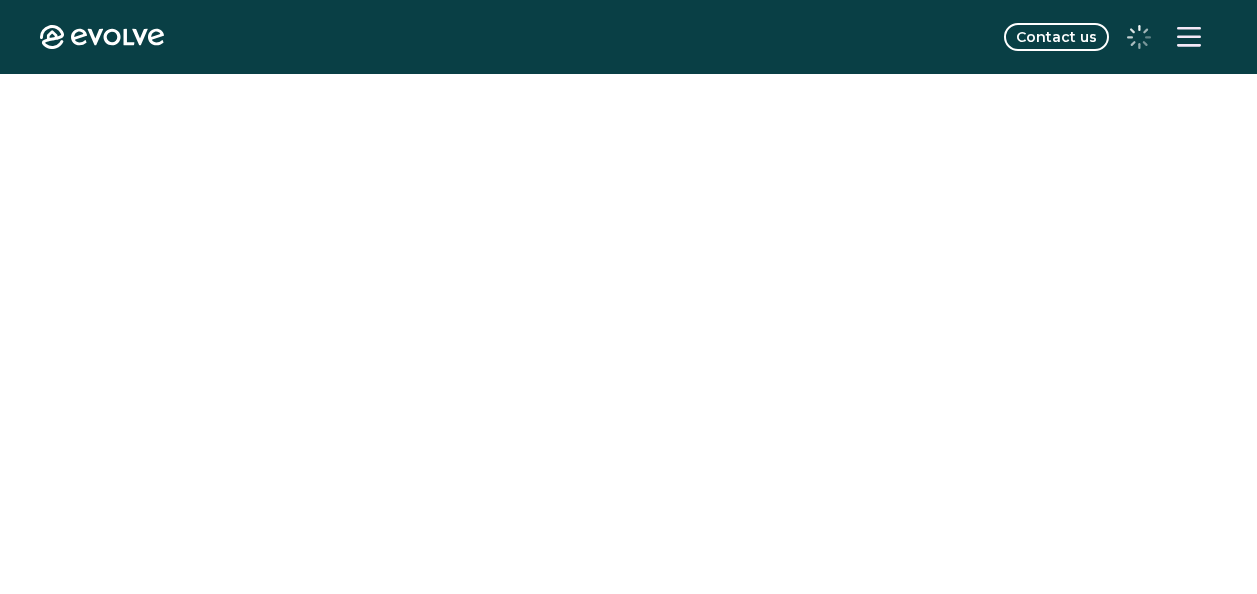 scroll, scrollTop: 0, scrollLeft: 0, axis: both 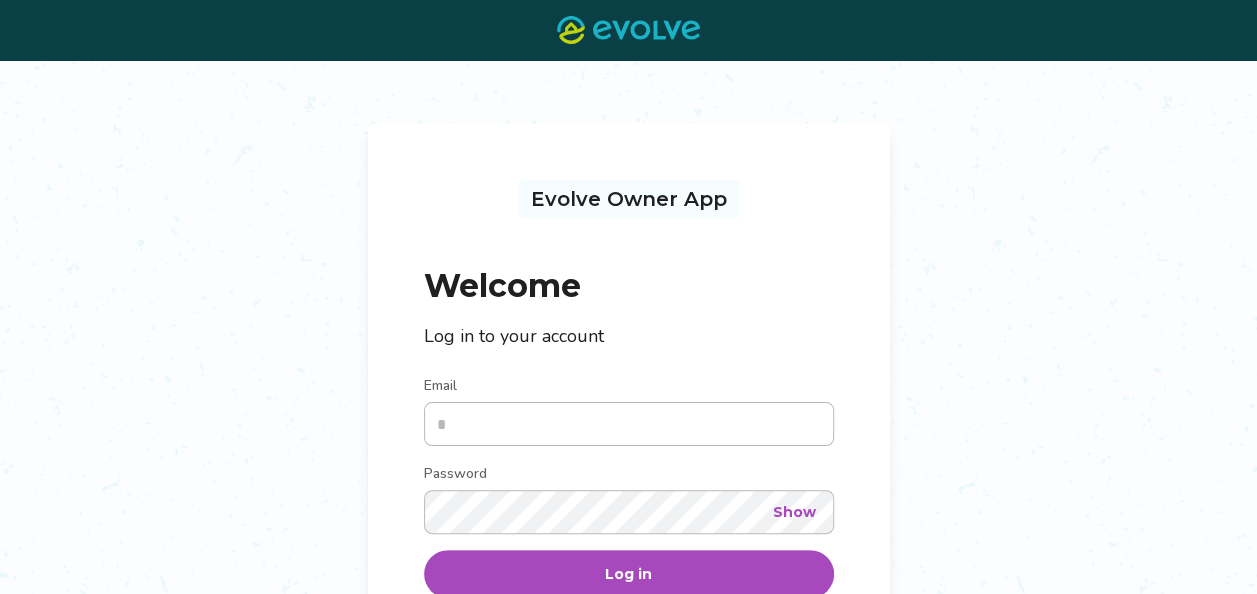 type on "**********" 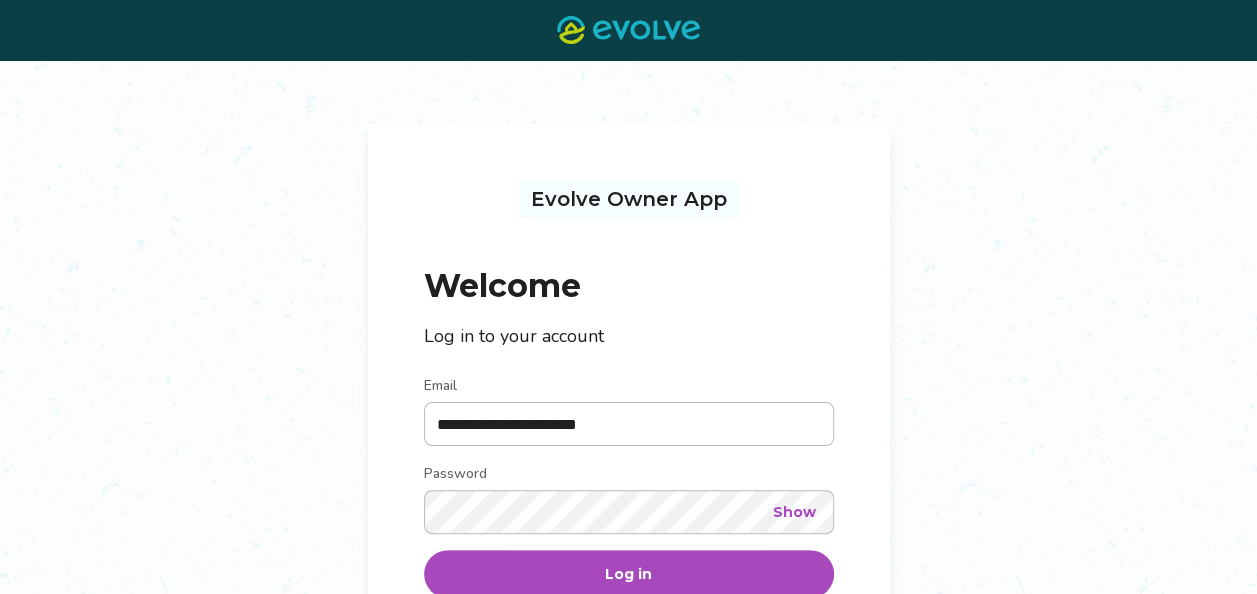 click on "Show" at bounding box center [794, 512] 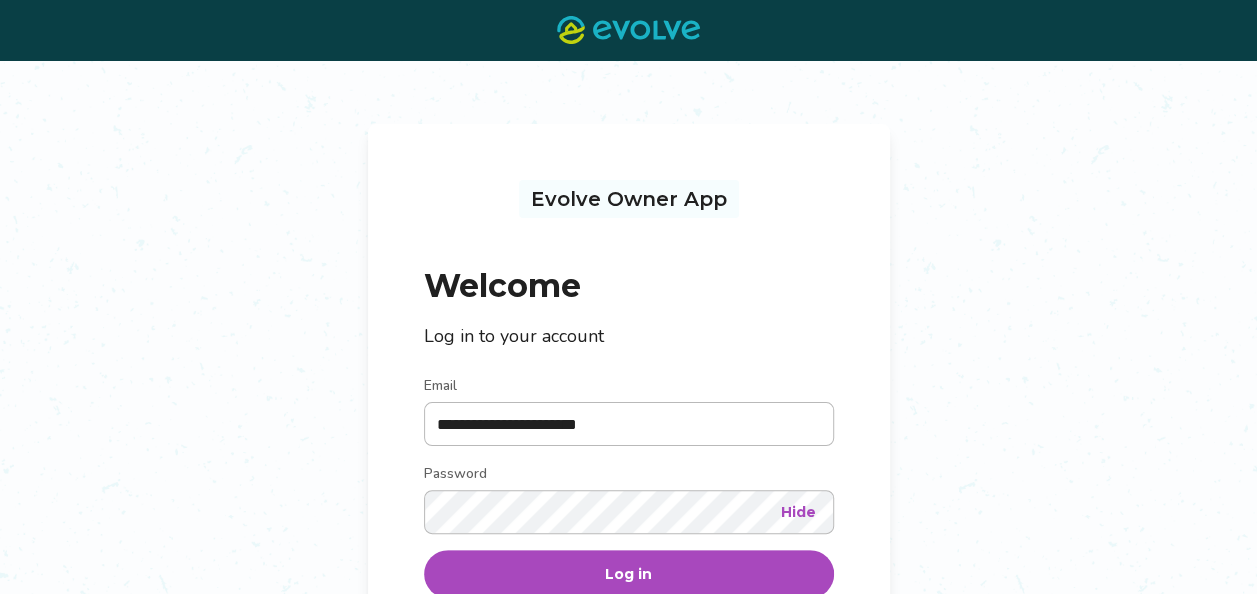 click on "Log in" at bounding box center (629, 574) 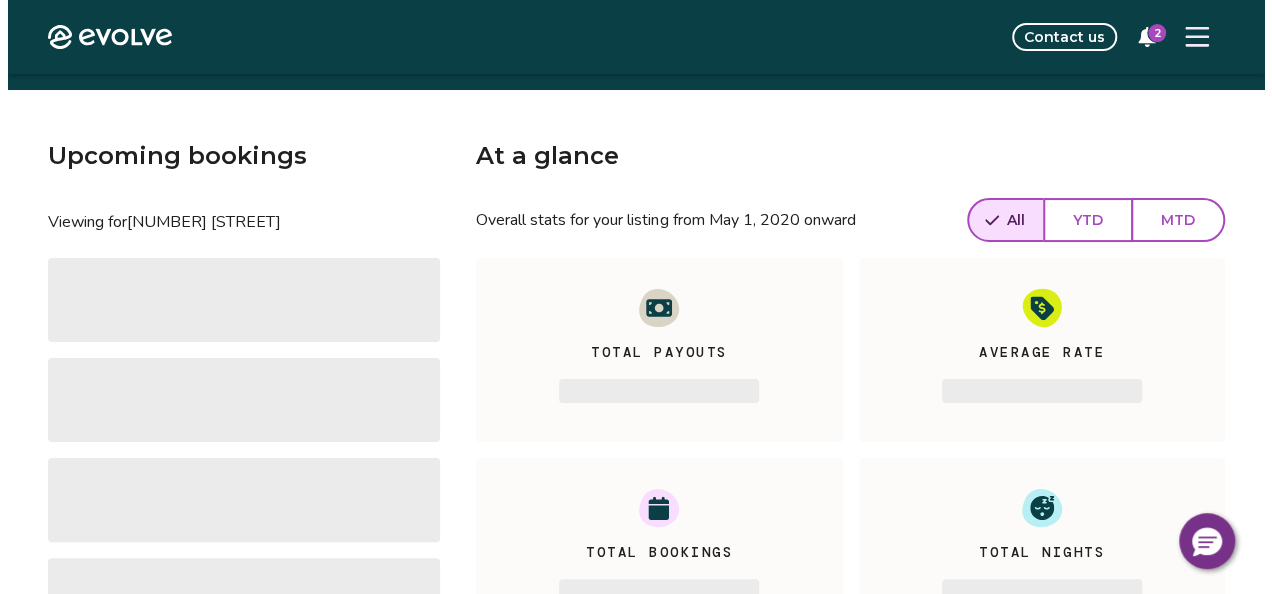 scroll, scrollTop: 0, scrollLeft: 0, axis: both 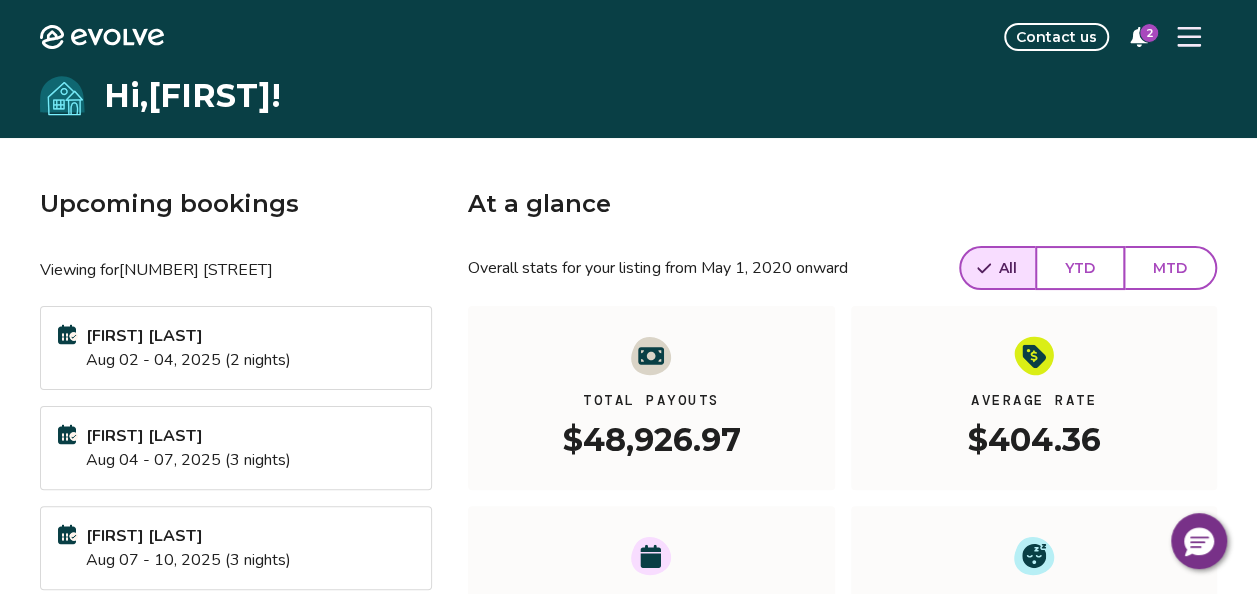 click on "YTD" at bounding box center [1080, 268] 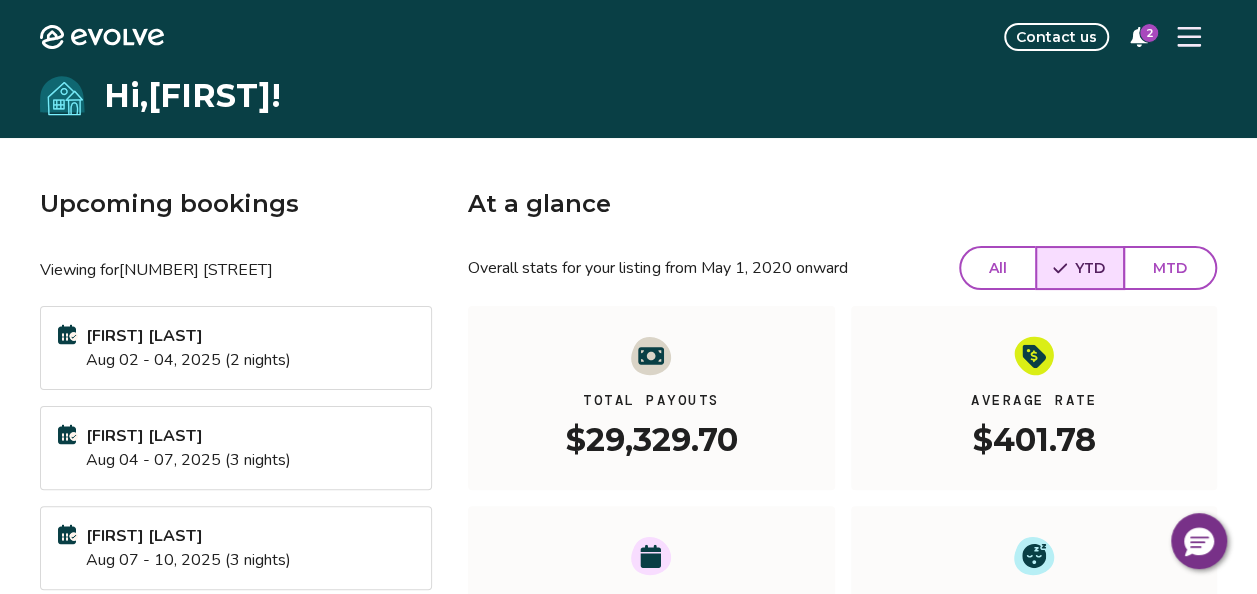 click 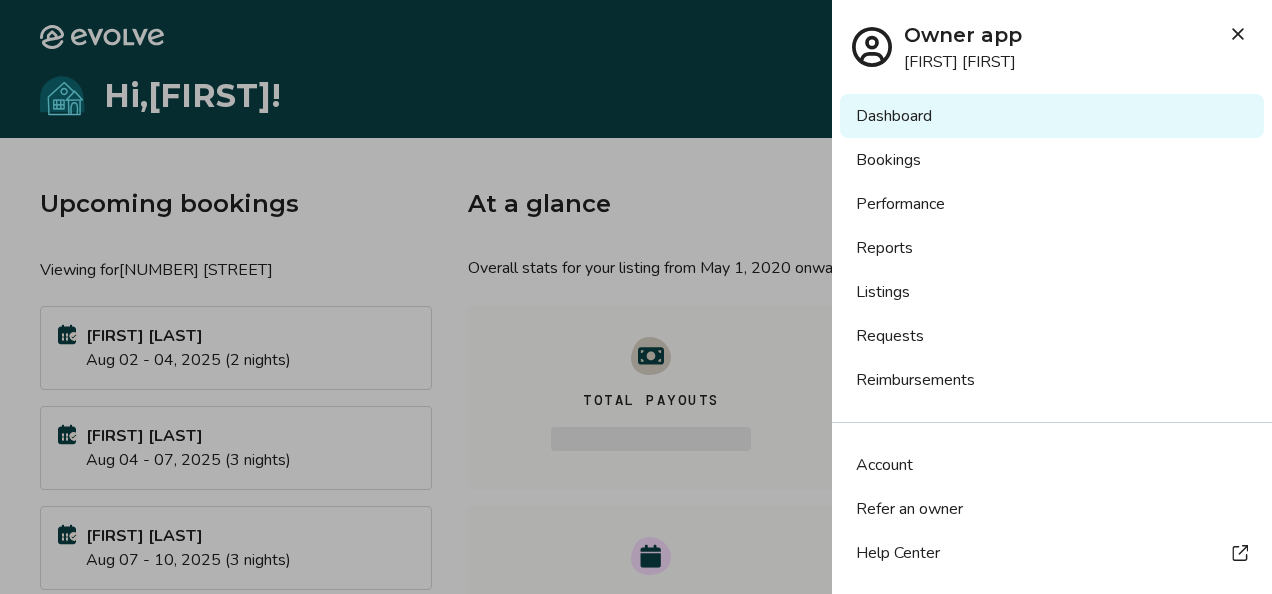 click on "Bookings" at bounding box center [1052, 160] 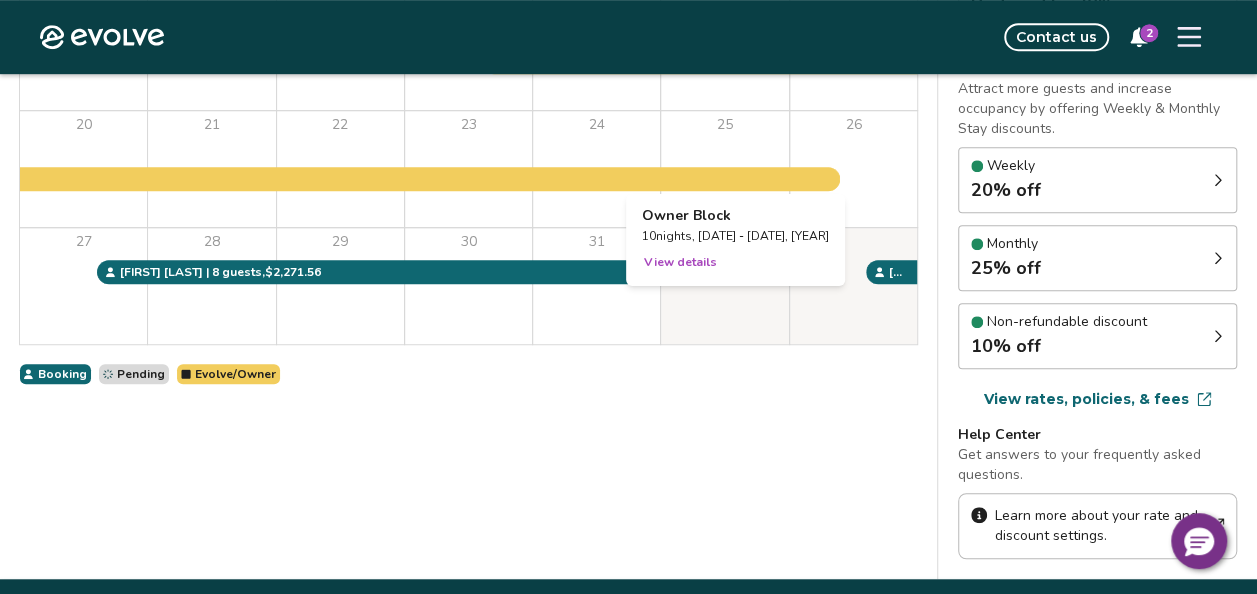 scroll, scrollTop: 543, scrollLeft: 0, axis: vertical 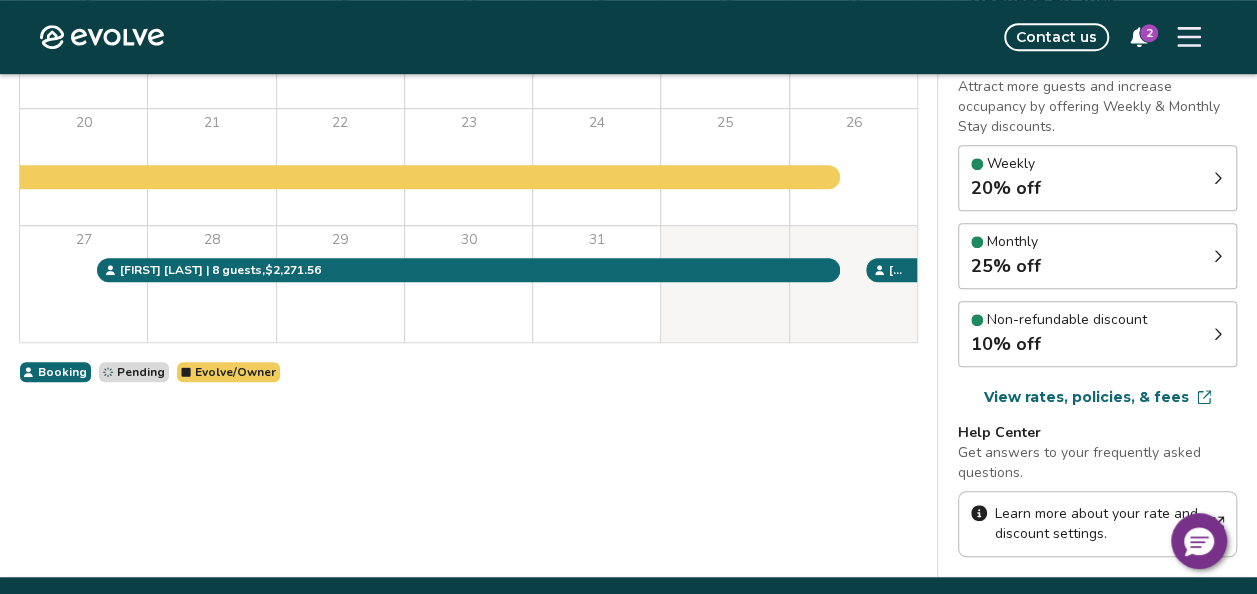 click on "[DATE]  | Views Month Week [DATE] Today Settings [NUMBER] [STREET] [DATE] Sun Mon Tue Wed Thu Fri Sat [DATE] 1 2 3 4 5 6 7 8 9 10 11 12 13 14 15 16 17 18 19 20 21 22 23 24 25 26 27 28 29 30 31 Owner block | 10 nights,  Property booked for guests [FIRST] [LAST] | 4 guests ,  $766.82 [FIRST] [LAST] | 8 guests ,  $695.00 [FIRST] [LAST] | 8 guests ,  $2,454.00 [FIRST] [LAST] | 5 guests ,  $957.28 [FIRST] [LAST] | 6 guests ,  $1,223.00 [FIRST] [LAST] | 10 guests ,  $2,135.77 [FIRST] [LAST] | 10 guests ,  $1,793.13 [FIRST] [LAST] | 8 guests ,  $2,271.56 Booking Pending Evolve/Owner" at bounding box center [468, 108] 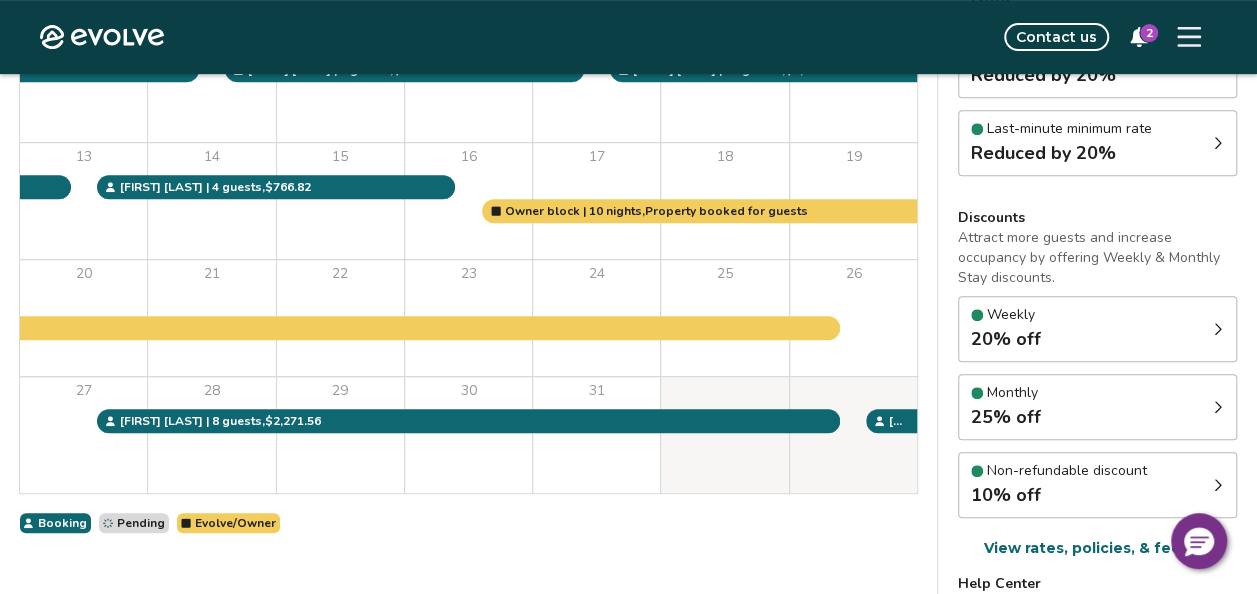 scroll, scrollTop: 391, scrollLeft: 0, axis: vertical 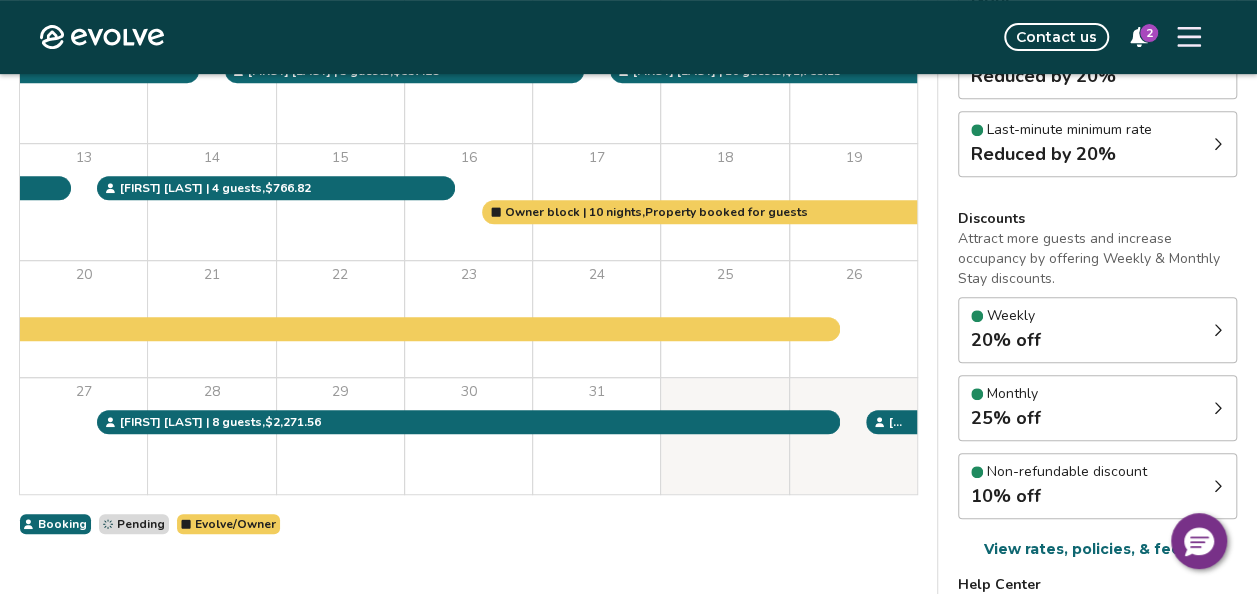 click on "[DATE]  | Views Month Week [DATE] Today Settings [NUMBER] [STREET] [DATE] Sun Mon Tue Wed Thu Fri Sat [DATE] 1 2 3 4 5 6 7 8 9 10 11 12 13 14 15 16 17 18 19 20 21 22 23 24 25 26 27 28 29 30 31 Owner block | 10 nights,  Property booked for guests [FIRST] [LAST] | 4 guests ,  $766.82 [FIRST] [LAST] | 8 guests ,  $695.00 [FIRST] [LAST] | 8 guests ,  $2,454.00 [FIRST] [LAST] | 5 guests ,  $957.28 [FIRST] [LAST] | 6 guests ,  $1,223.00 [FIRST] [LAST] | 10 guests ,  $2,135.77 [FIRST] [LAST] | 10 guests ,  $1,793.13 [FIRST] [LAST] | 8 guests ,  $2,271.56 Booking Pending Evolve/Owner" at bounding box center [468, 260] 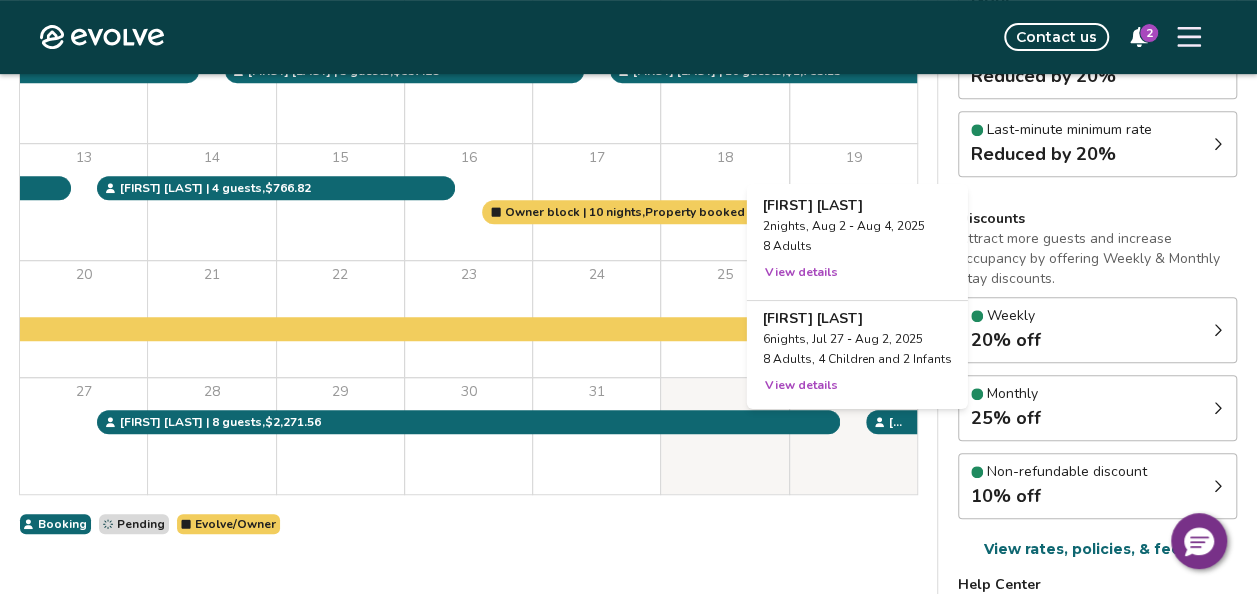 click at bounding box center [853, 436] 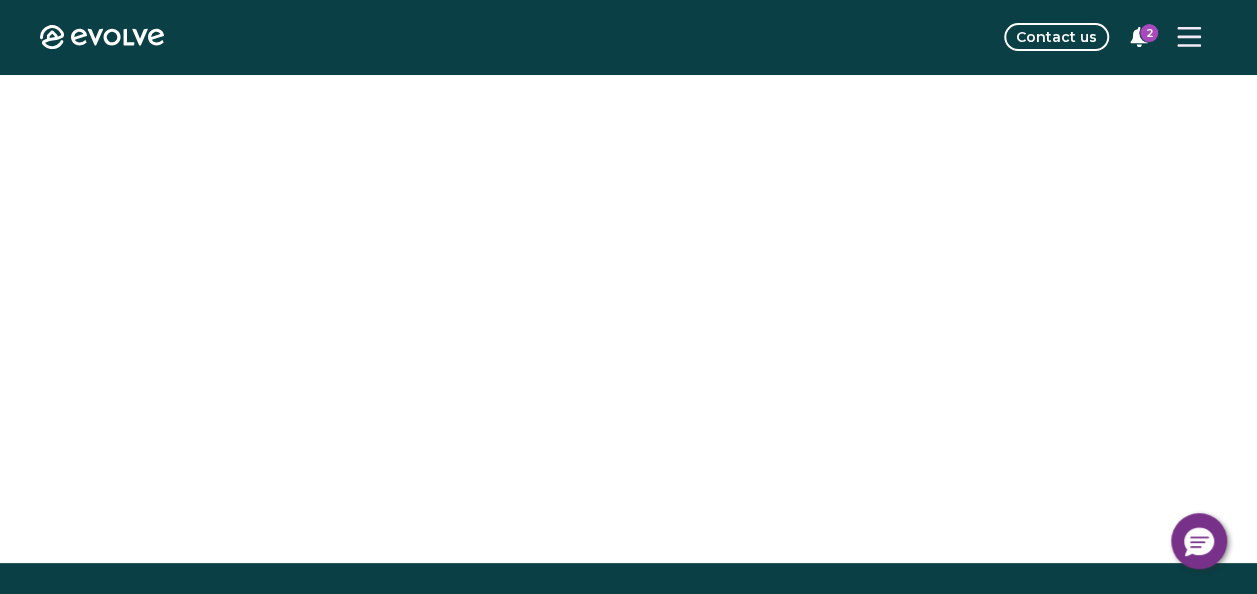 scroll, scrollTop: 0, scrollLeft: 0, axis: both 